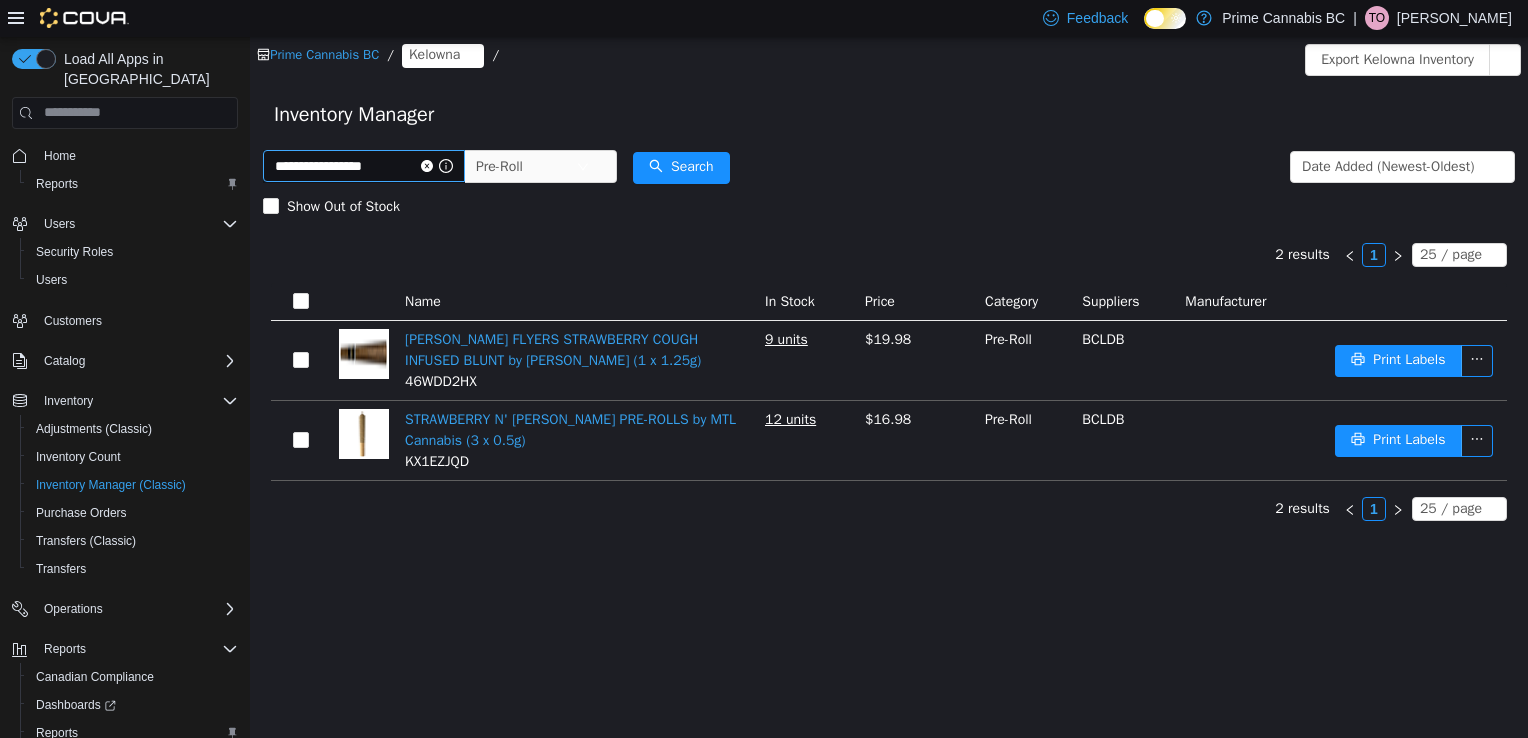 scroll, scrollTop: 0, scrollLeft: 0, axis: both 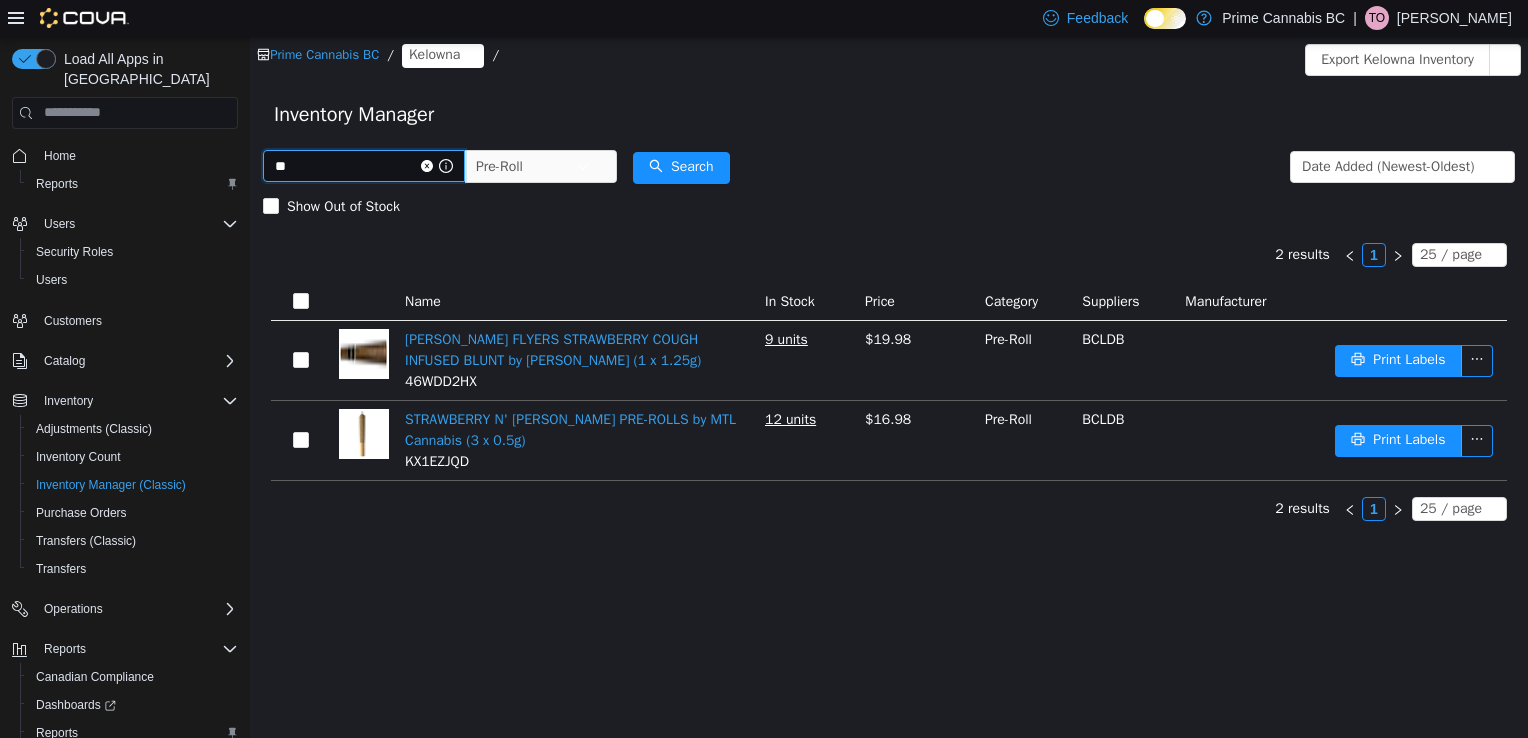 type on "*" 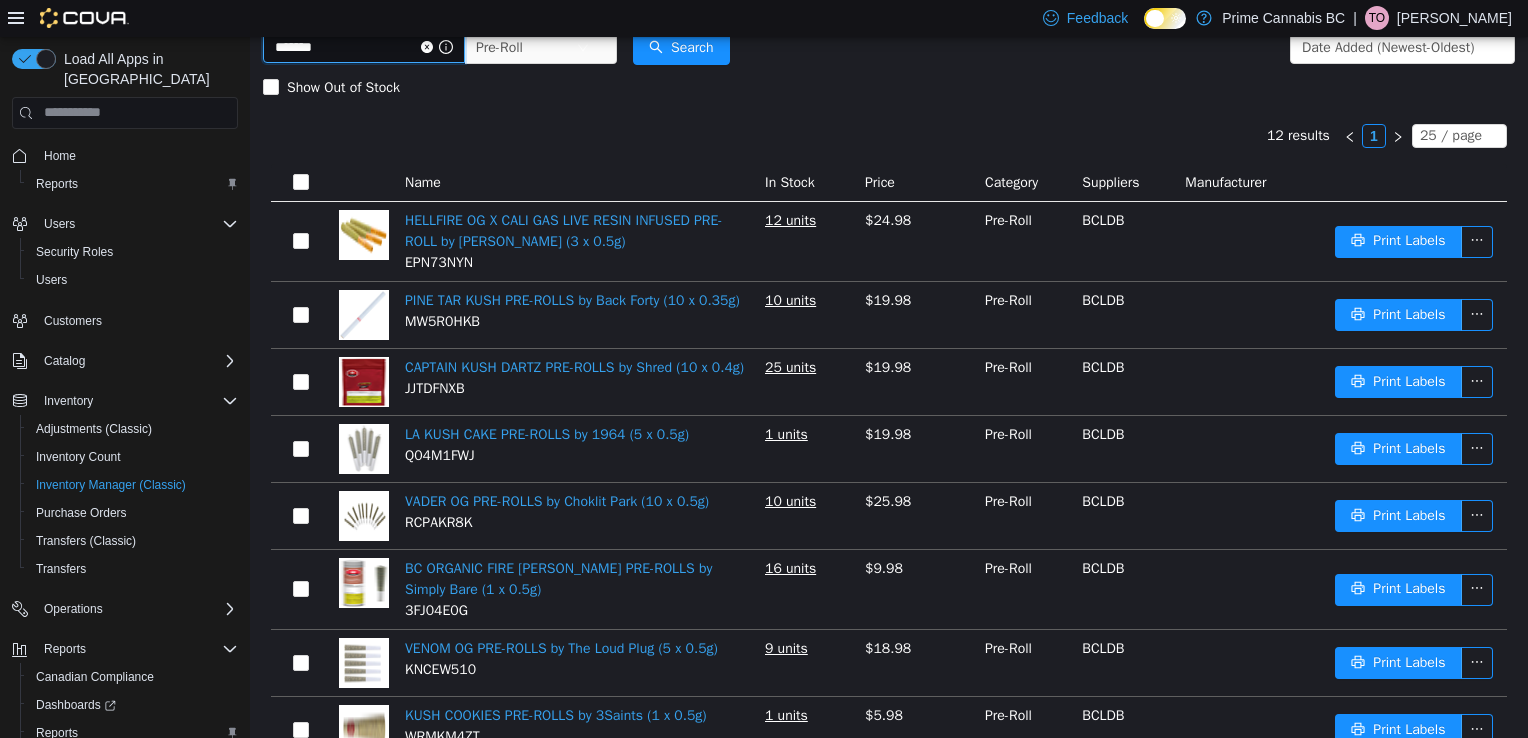 scroll, scrollTop: 0, scrollLeft: 0, axis: both 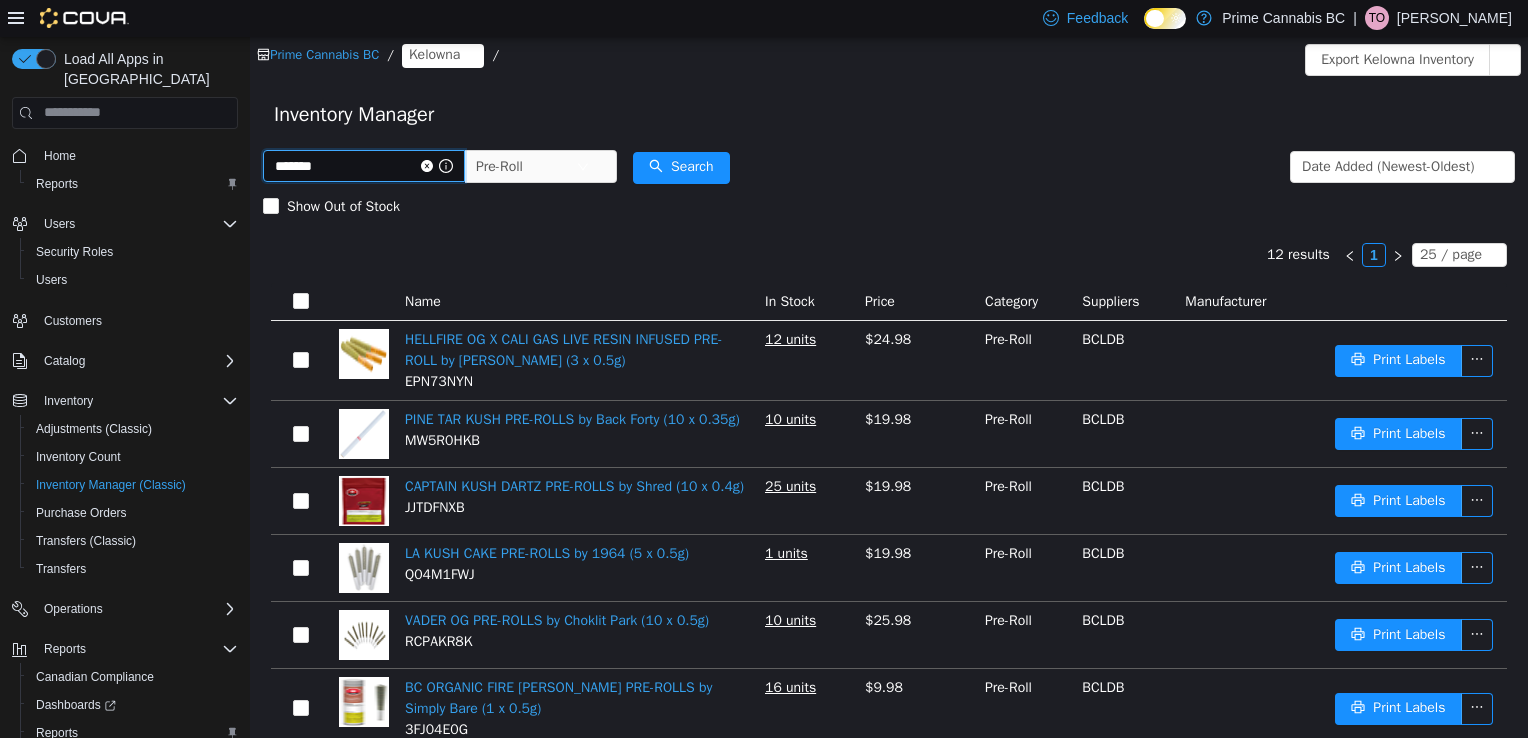 click on "*******" at bounding box center (364, 165) 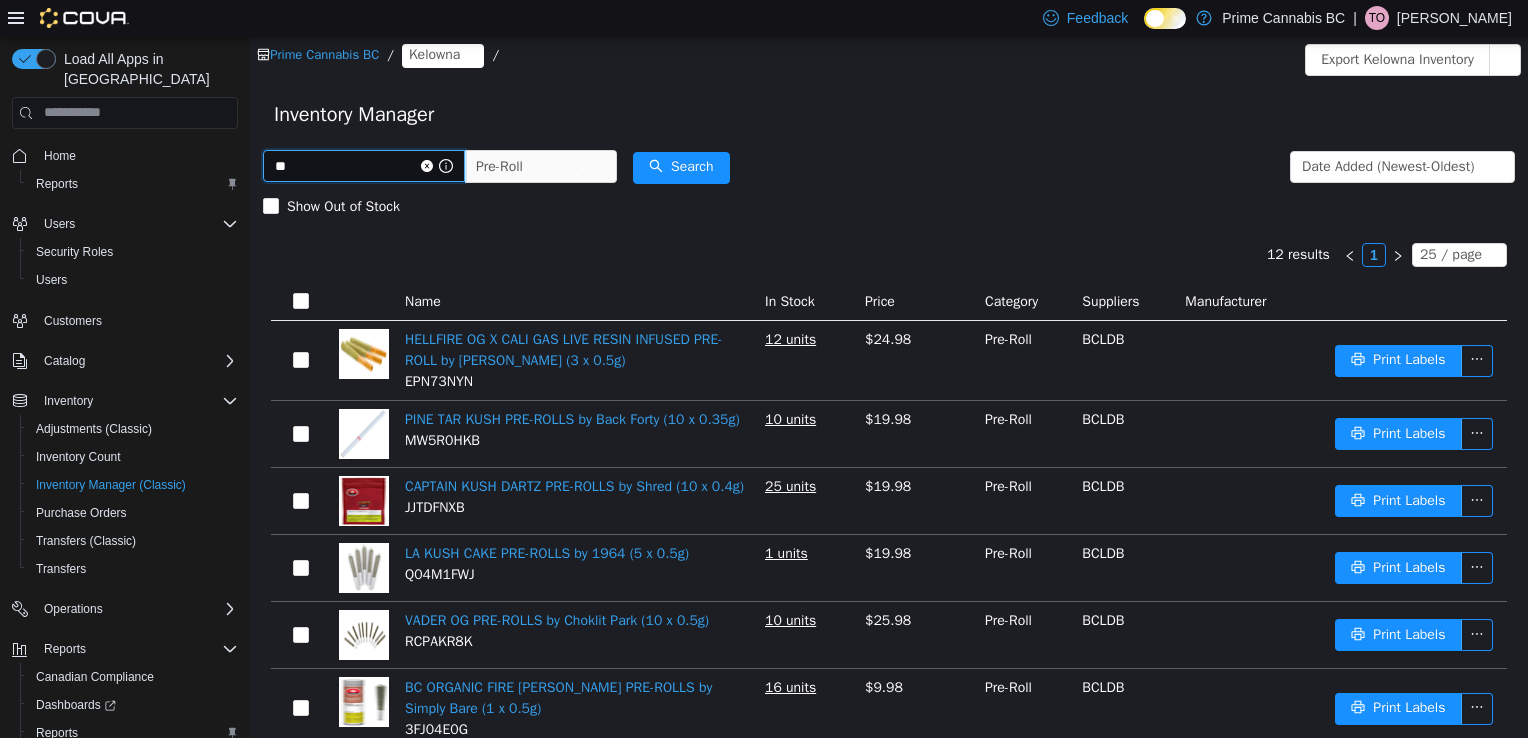 type on "*" 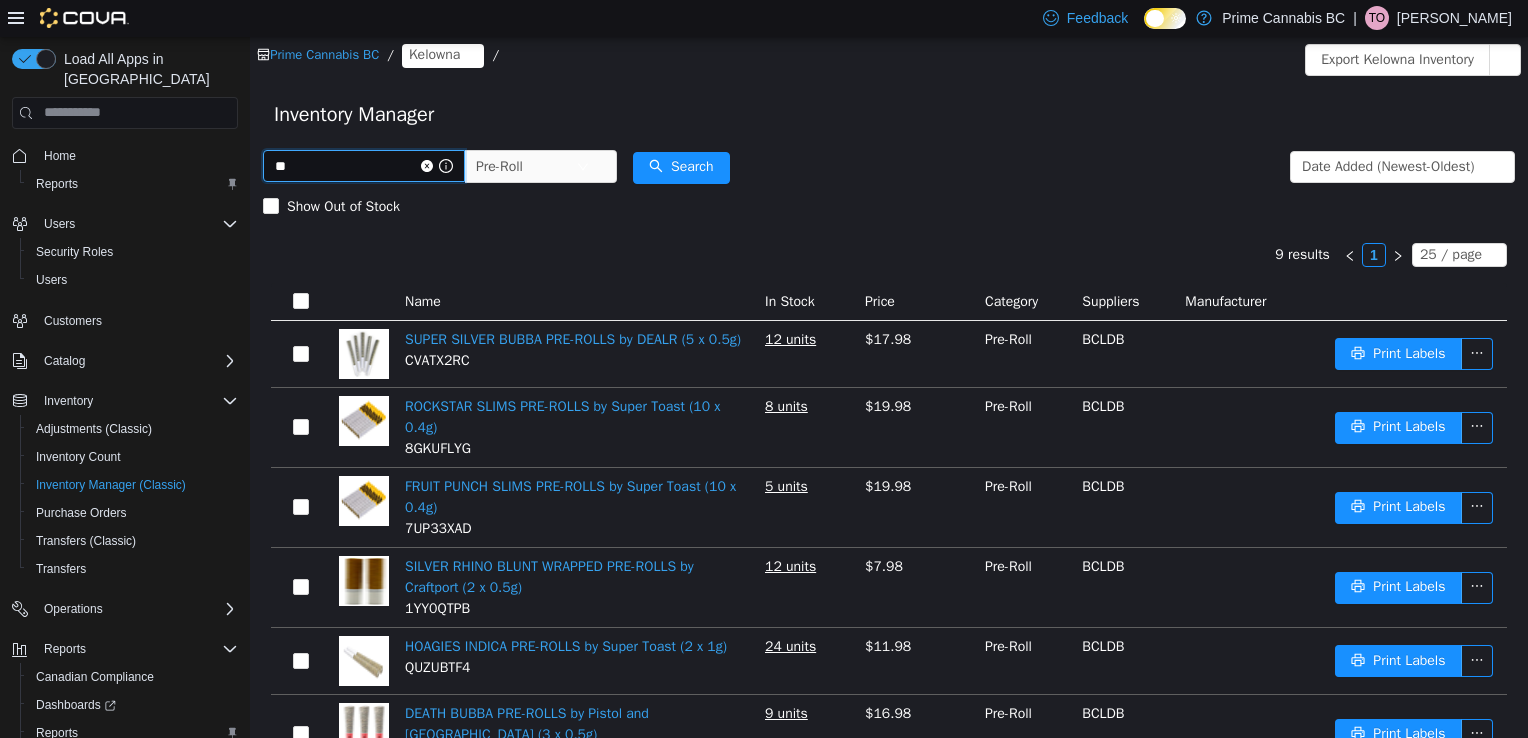 type on "*" 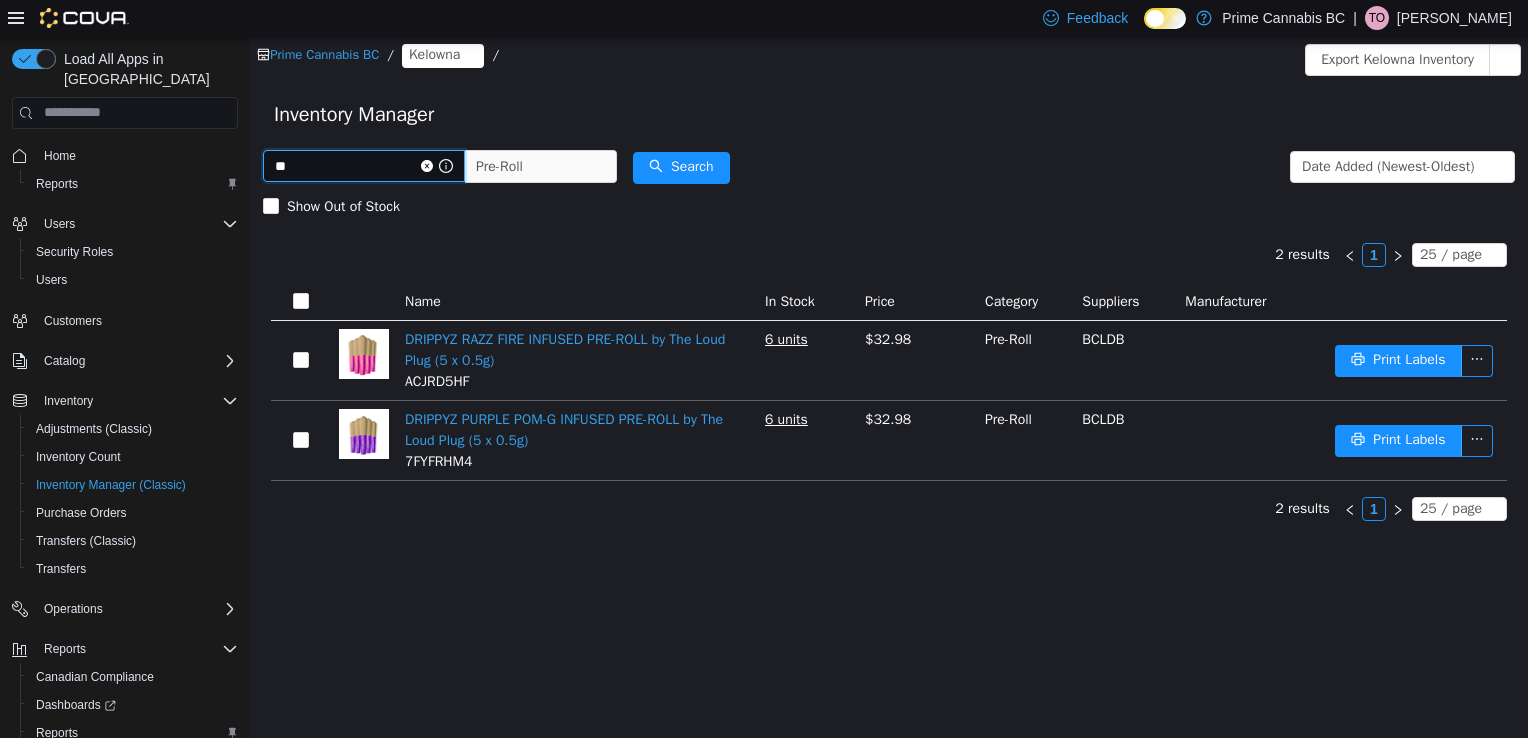 type on "*" 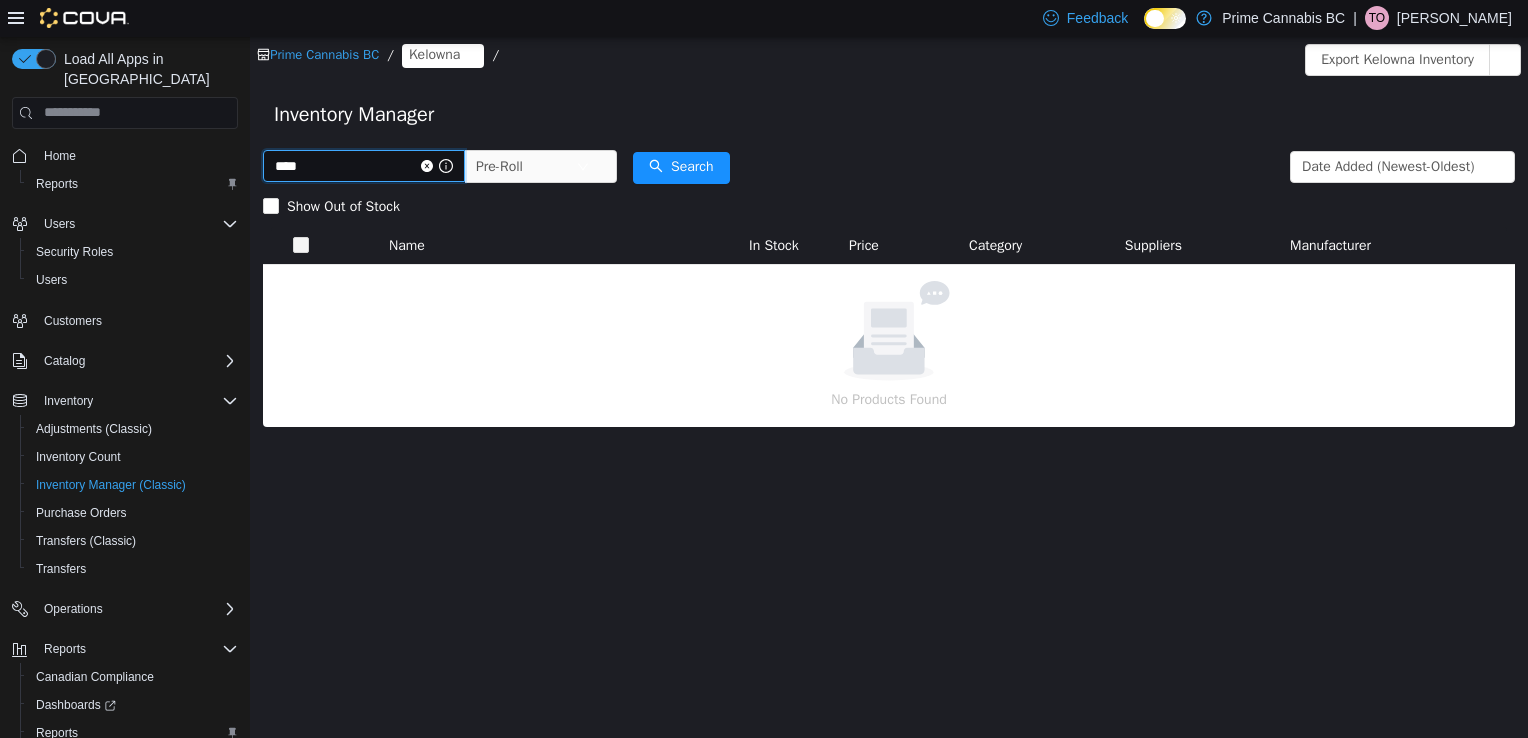 click on "****" at bounding box center [364, 165] 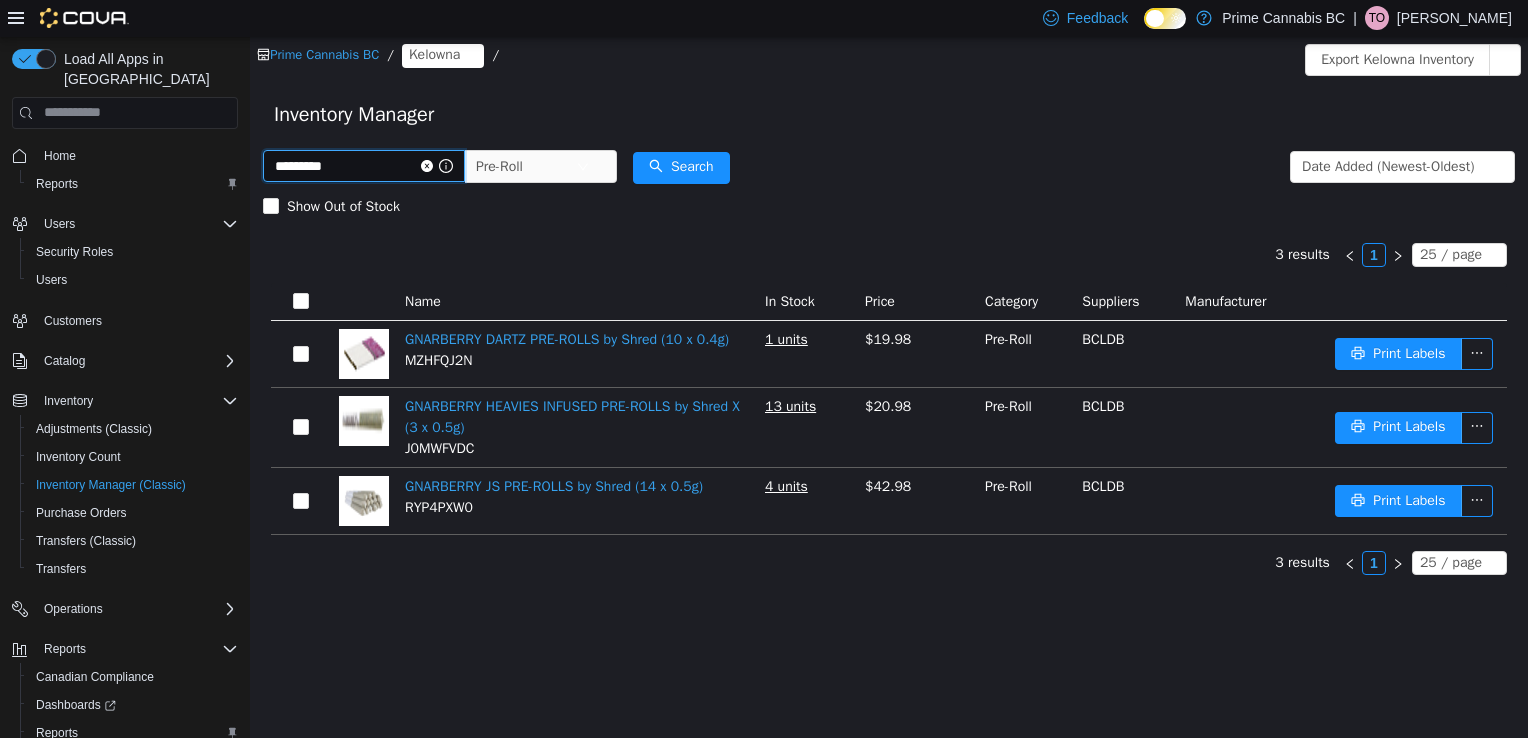 click on "*********" at bounding box center [364, 165] 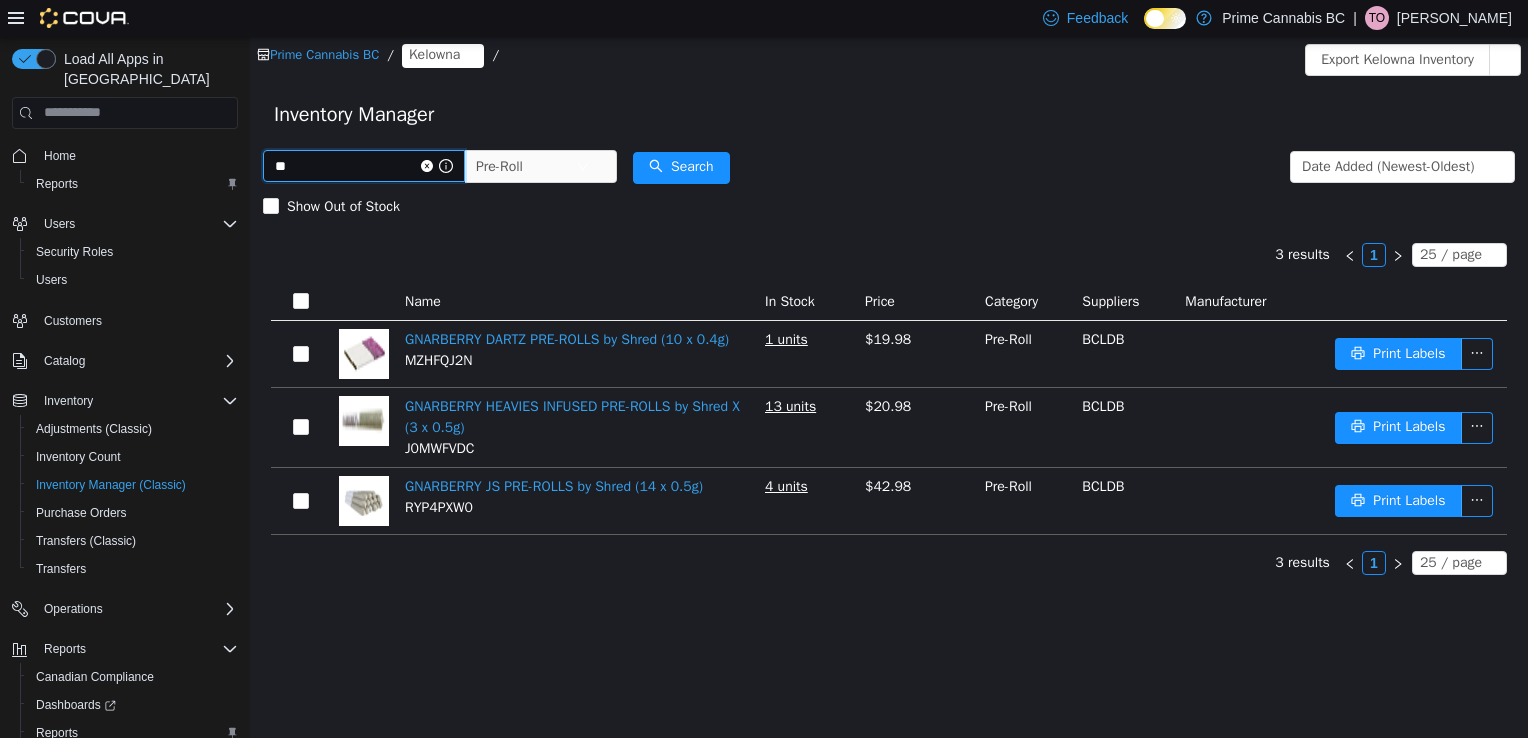 type on "*" 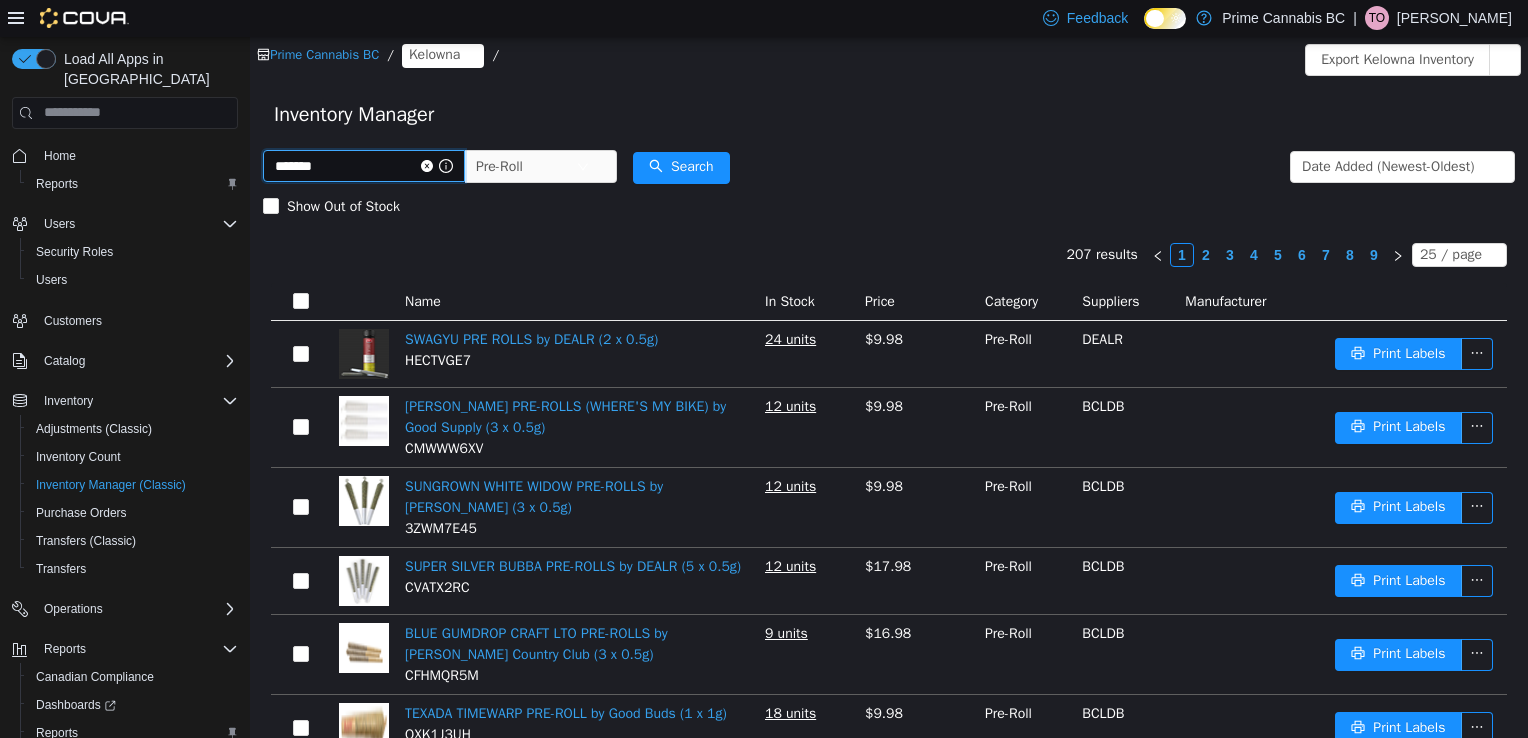 type on "******" 